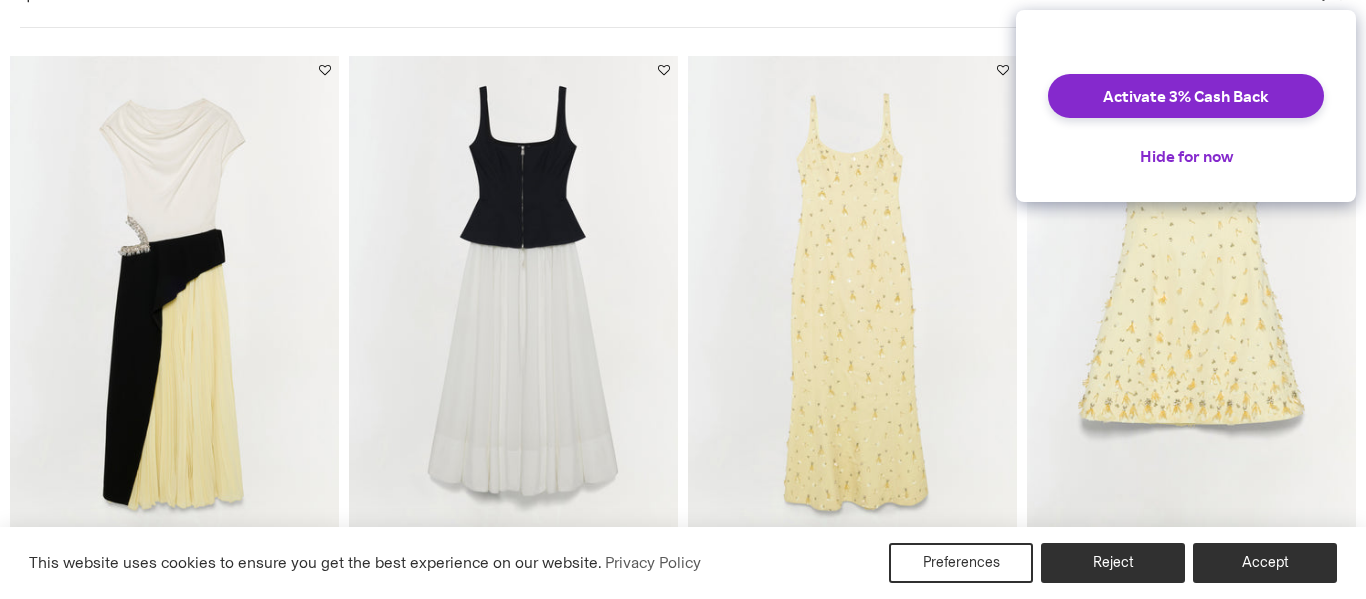 scroll, scrollTop: 0, scrollLeft: 0, axis: both 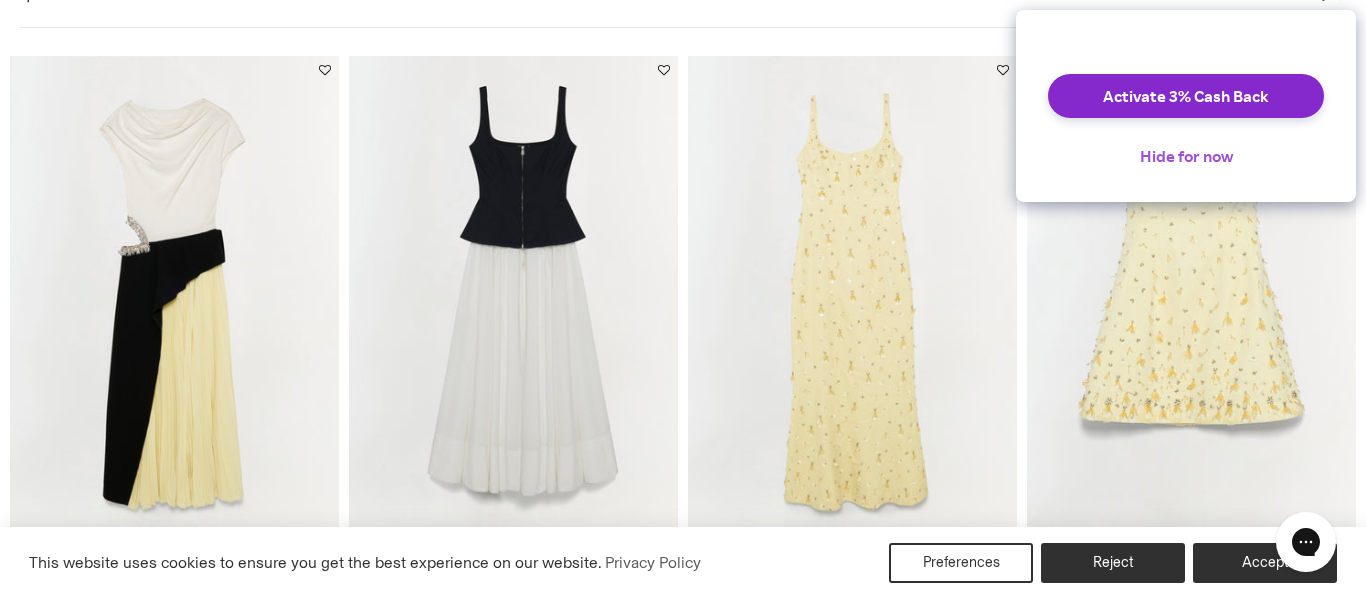 click on "Hide for now" at bounding box center [1186, 156] 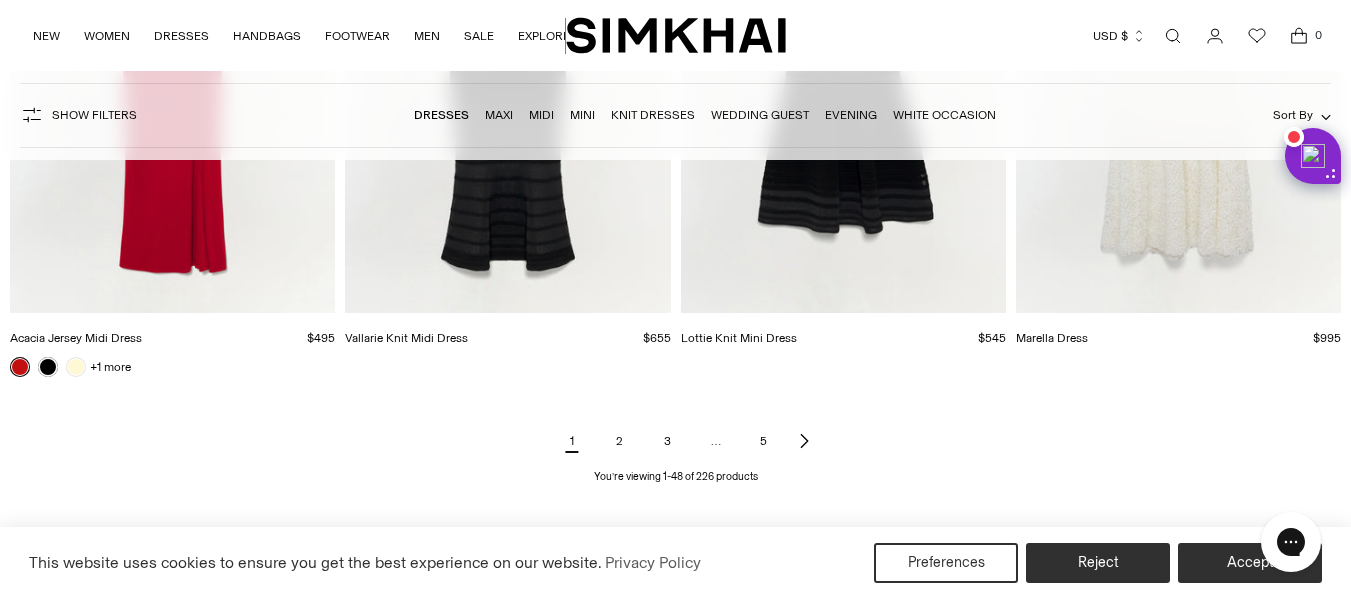 scroll, scrollTop: 6946, scrollLeft: 0, axis: vertical 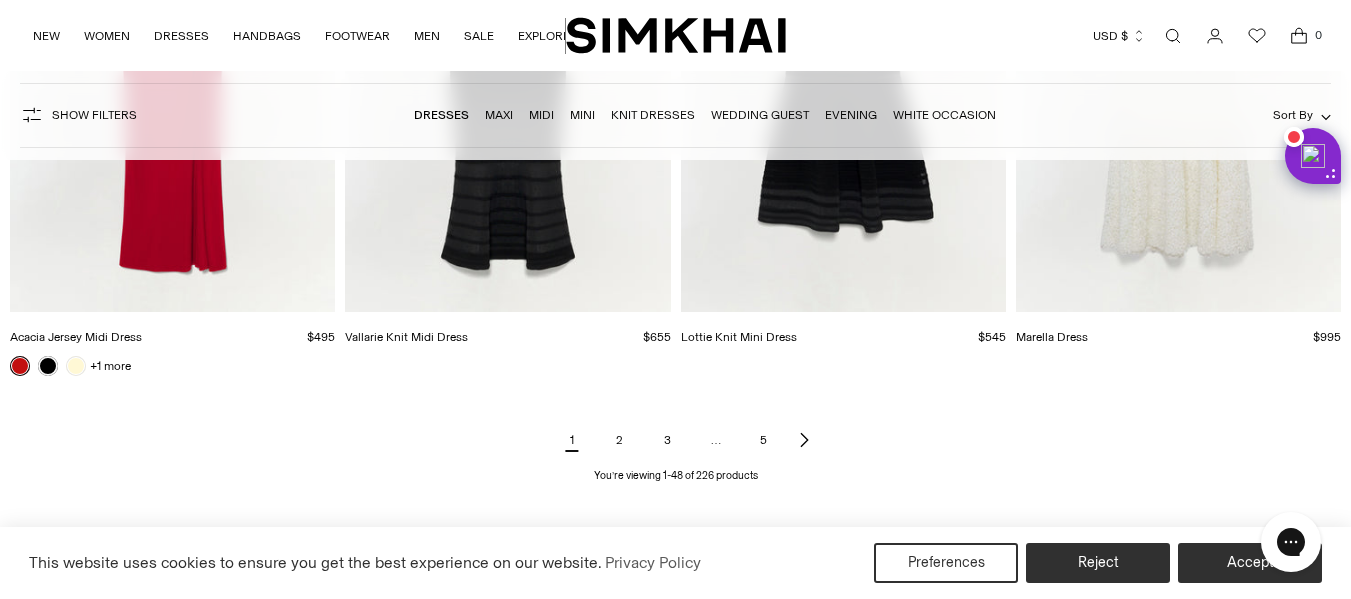 click on "2" at bounding box center (620, 440) 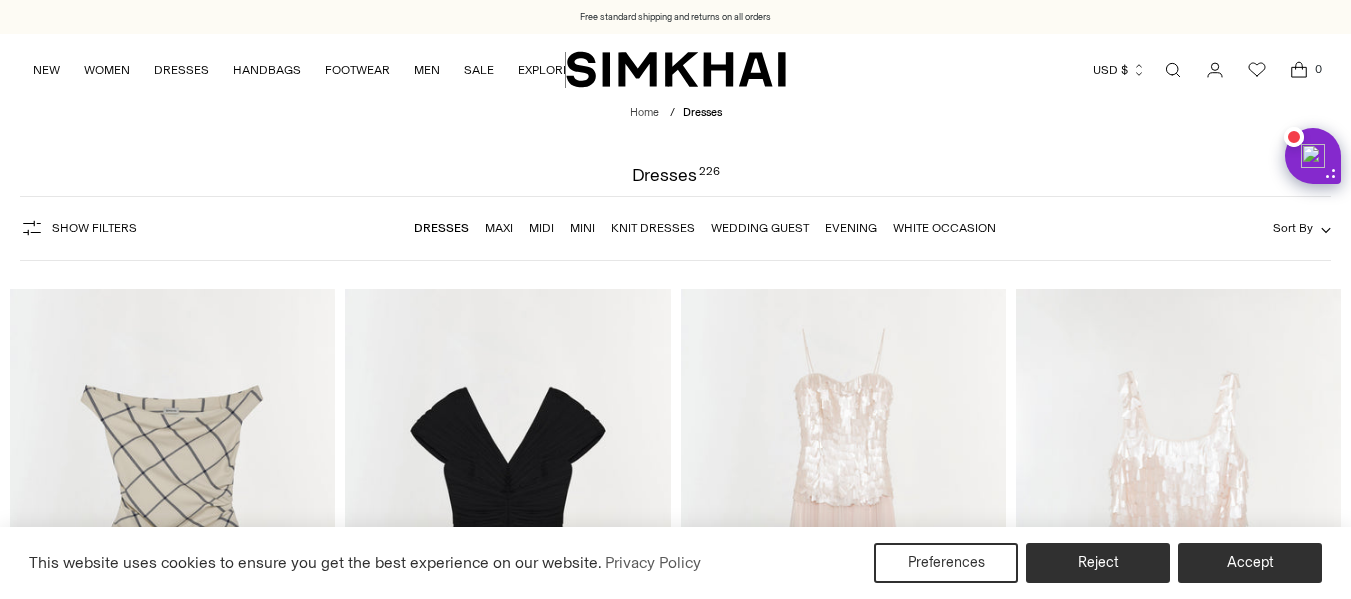scroll, scrollTop: 0, scrollLeft: 0, axis: both 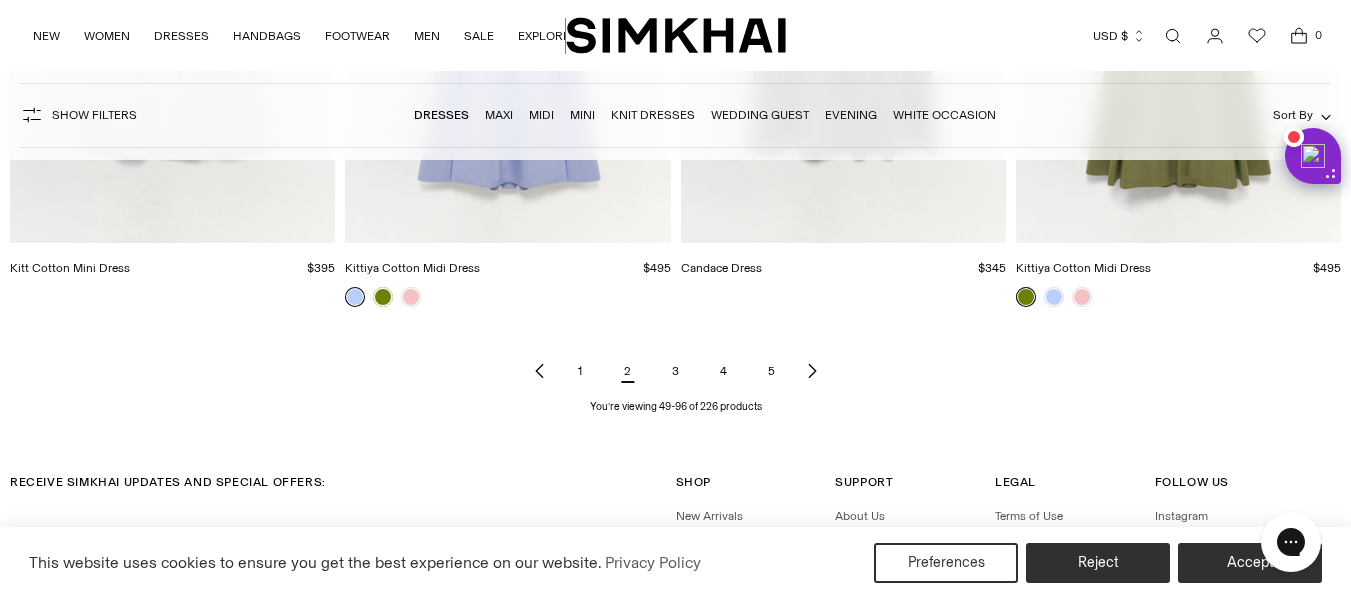 click on "3" at bounding box center (676, 371) 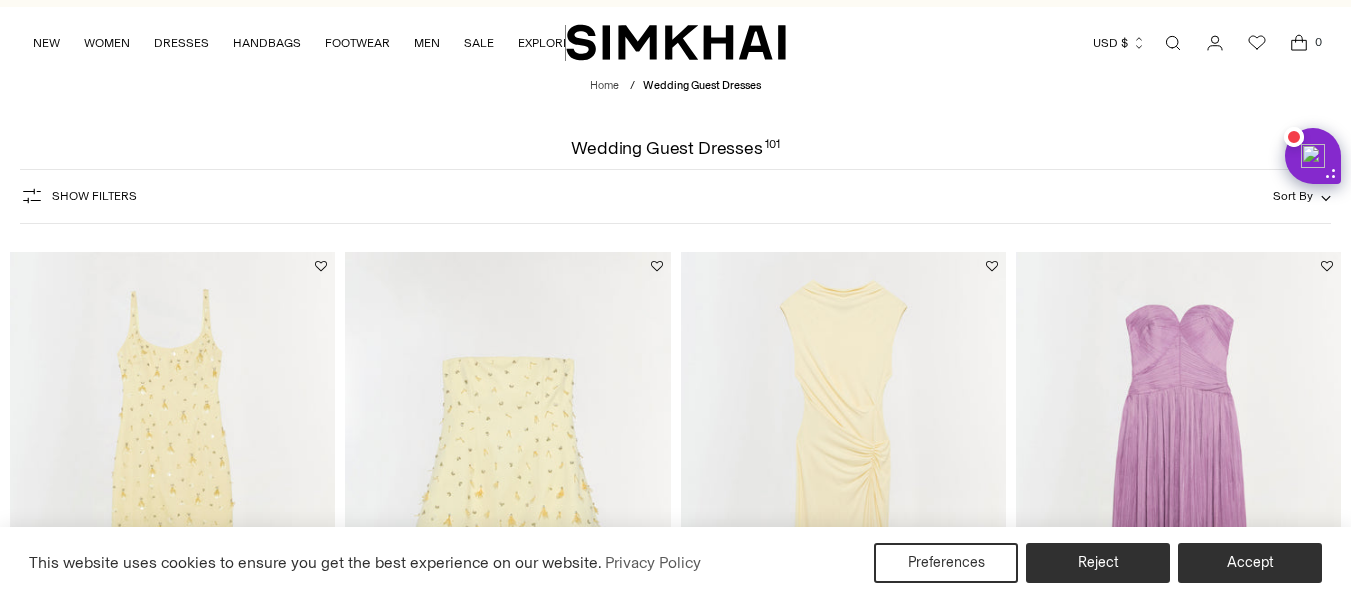 scroll, scrollTop: 226, scrollLeft: 0, axis: vertical 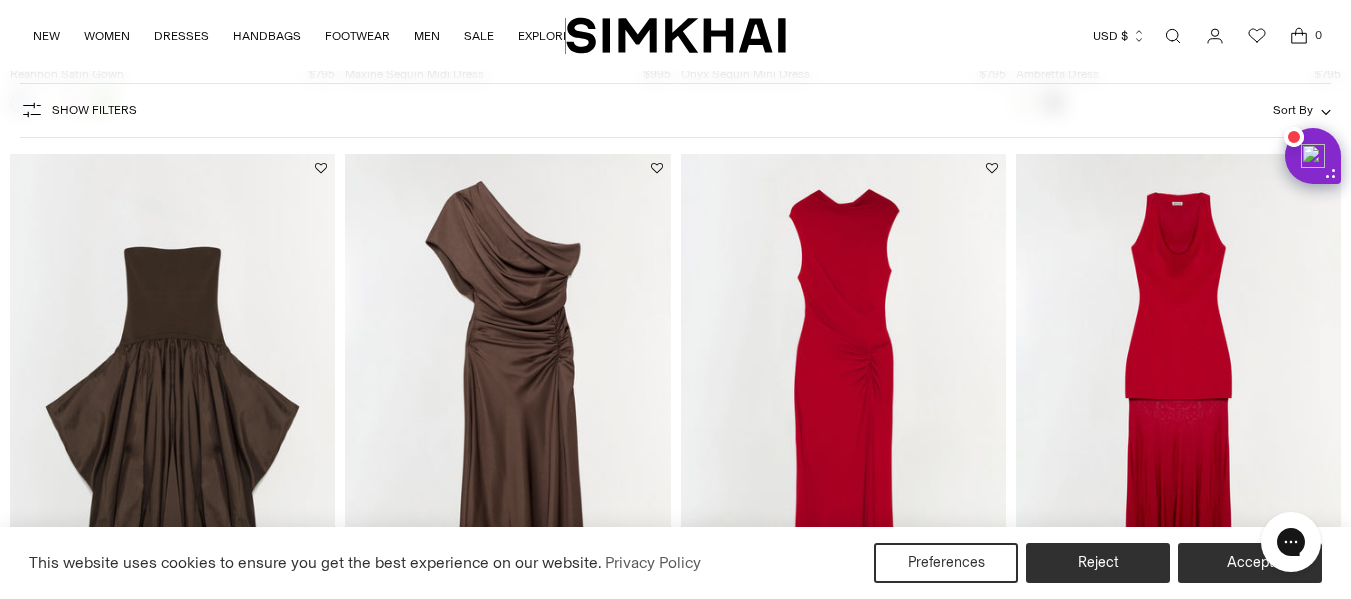 click at bounding box center (0, 0) 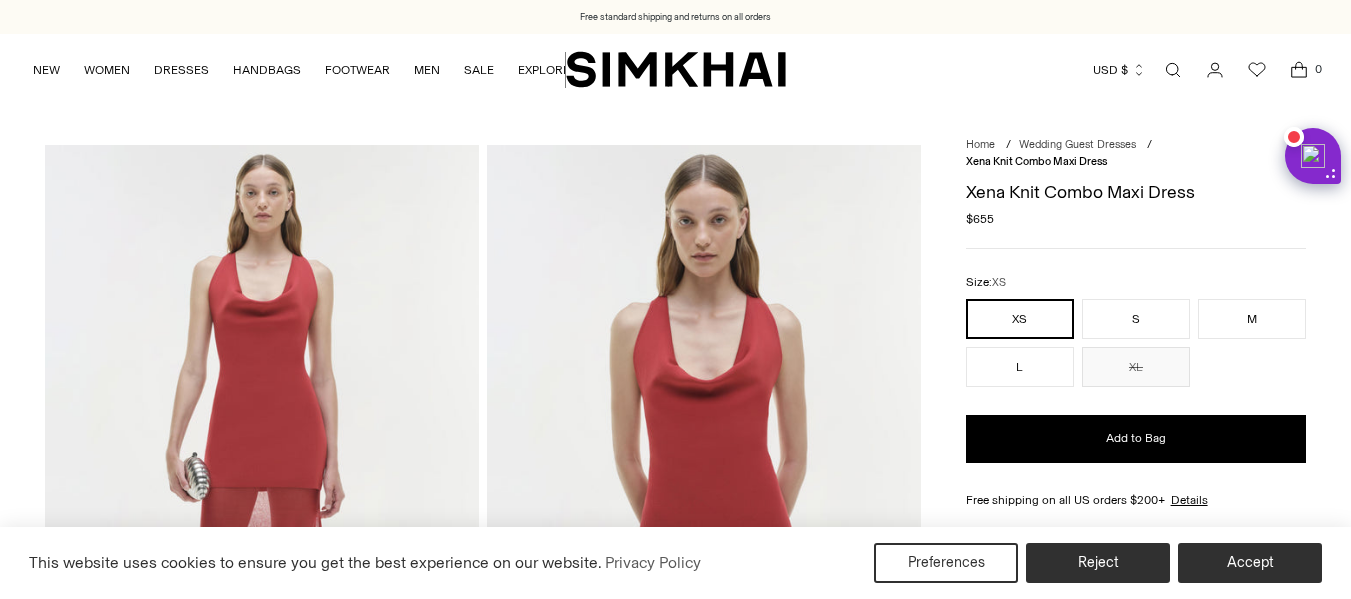 scroll, scrollTop: 0, scrollLeft: 0, axis: both 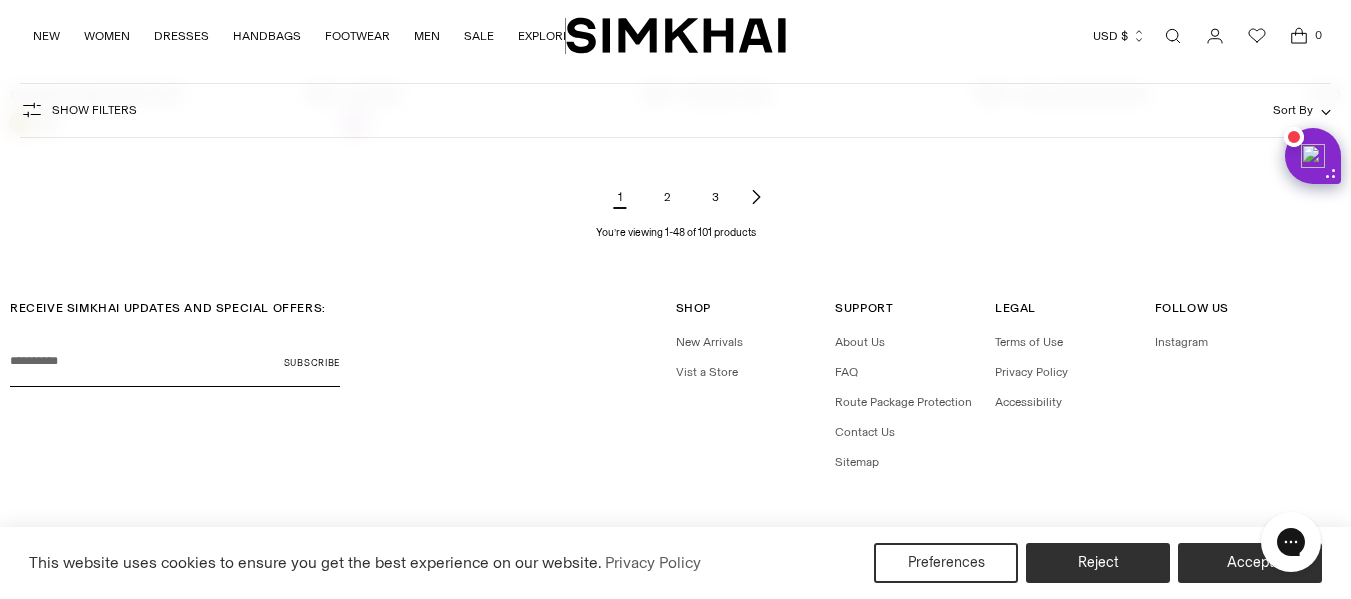 click on "2" at bounding box center [668, 197] 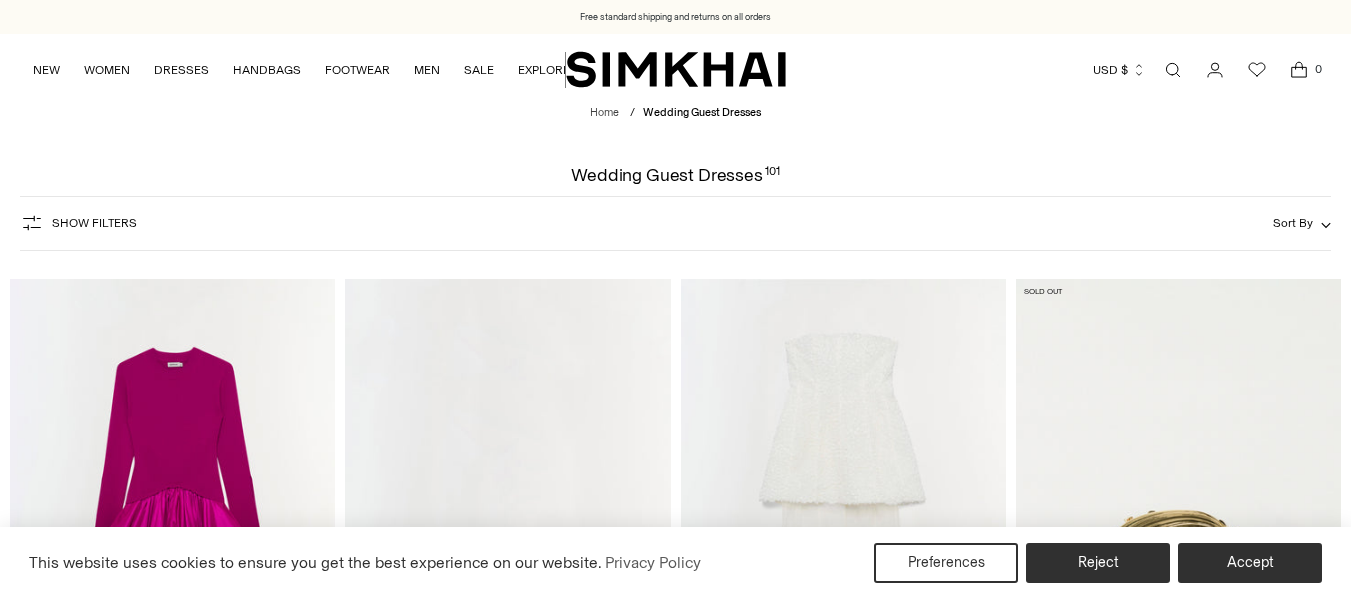 scroll, scrollTop: 0, scrollLeft: 0, axis: both 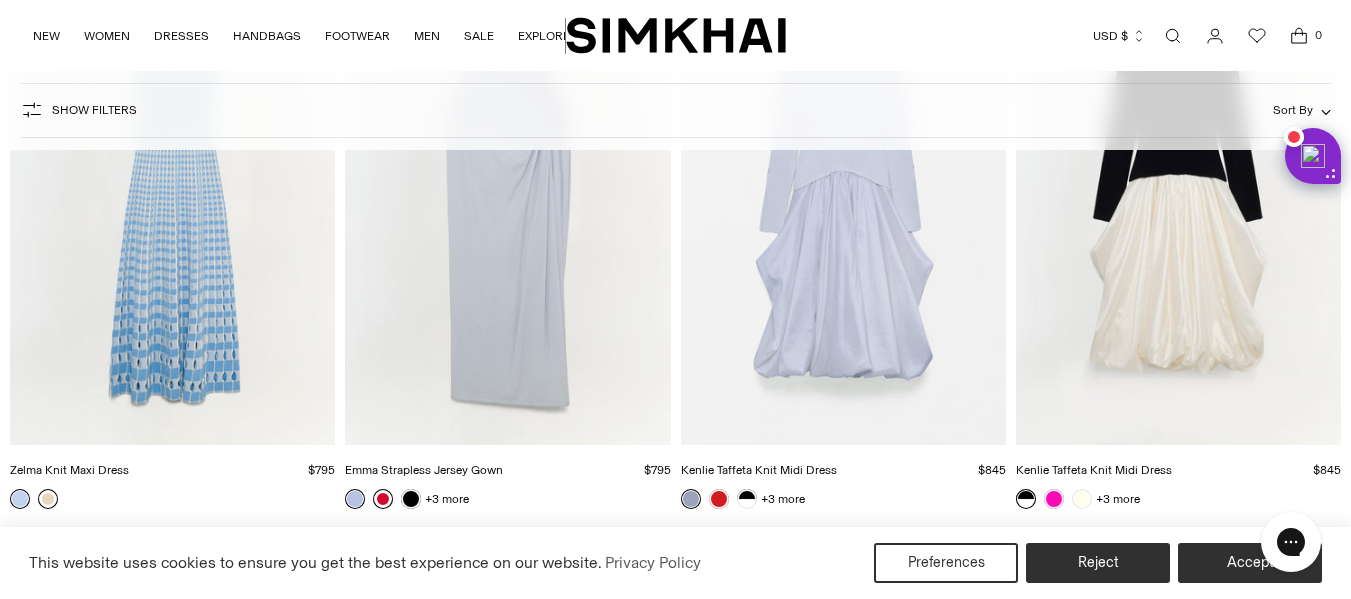 click at bounding box center [48, 499] 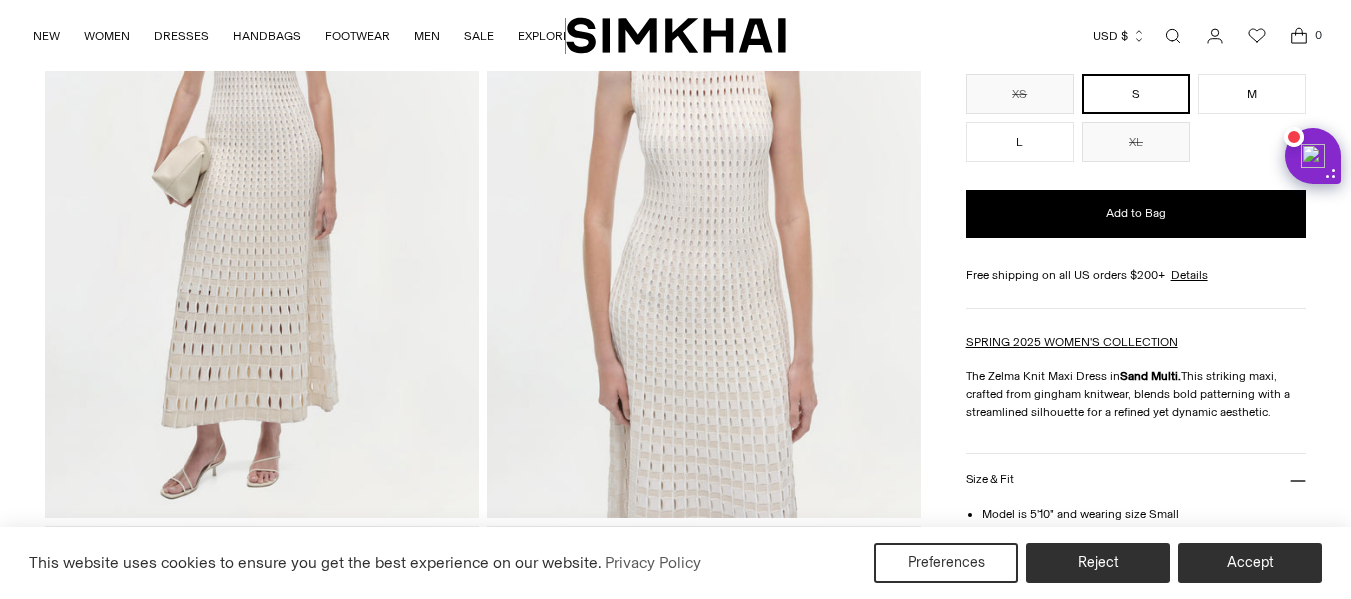 scroll, scrollTop: 0, scrollLeft: 0, axis: both 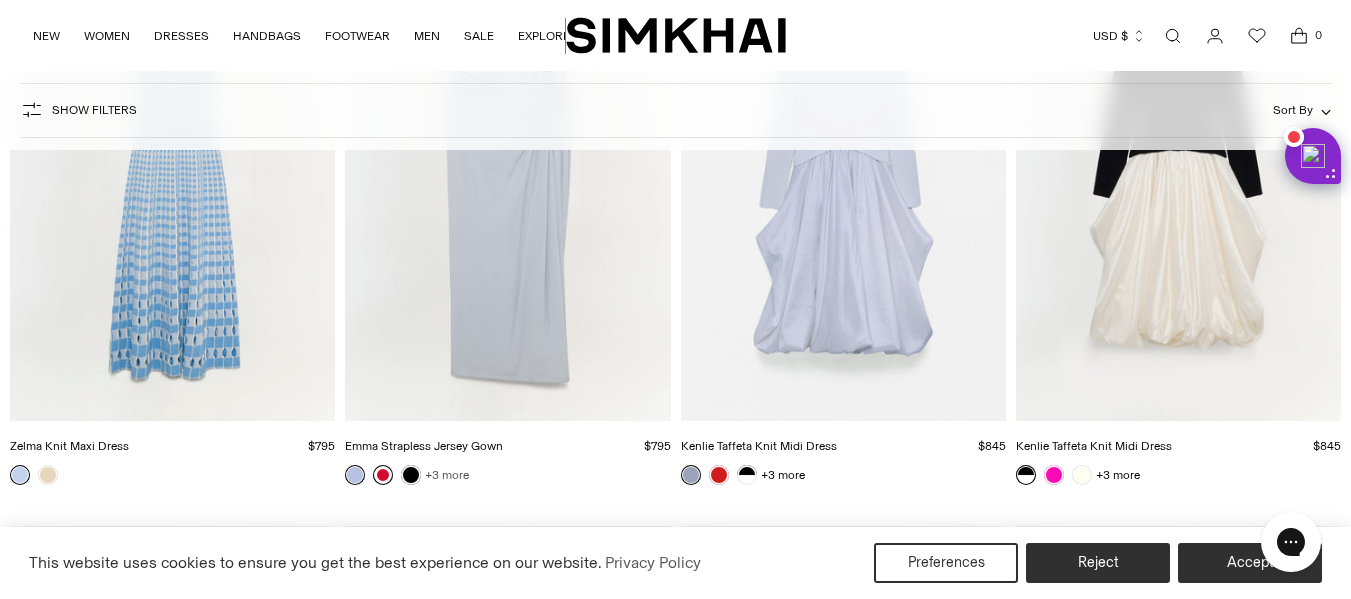 click on "+3 more" at bounding box center (447, 475) 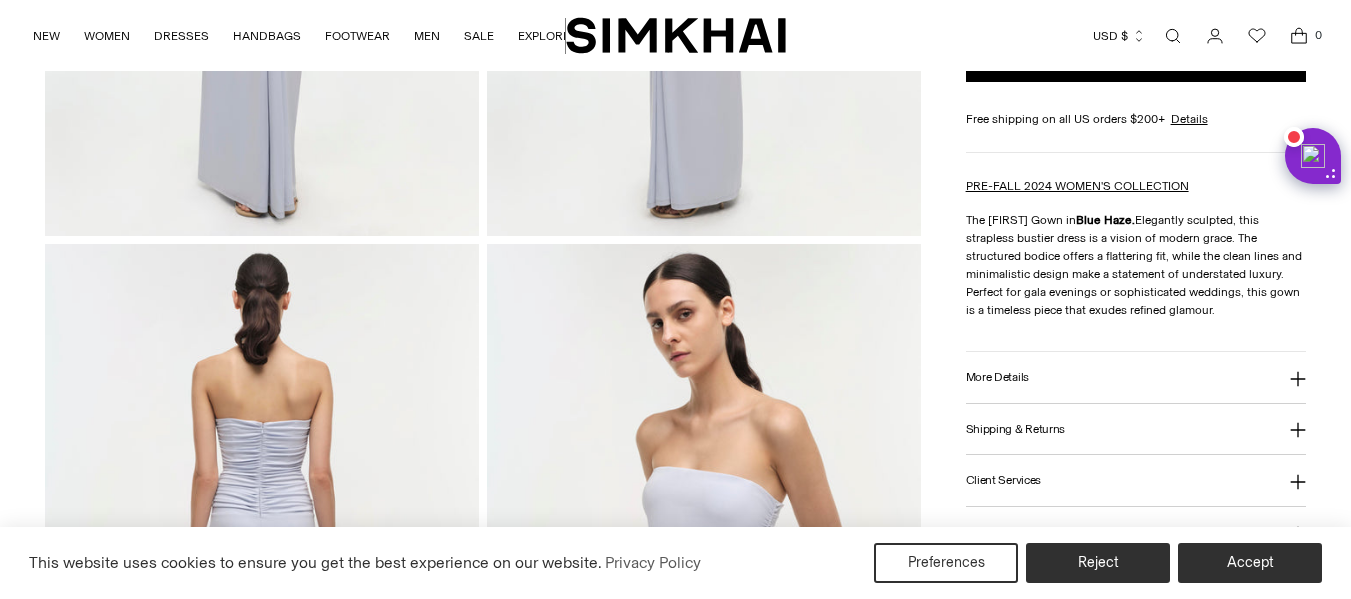 scroll, scrollTop: 701, scrollLeft: 0, axis: vertical 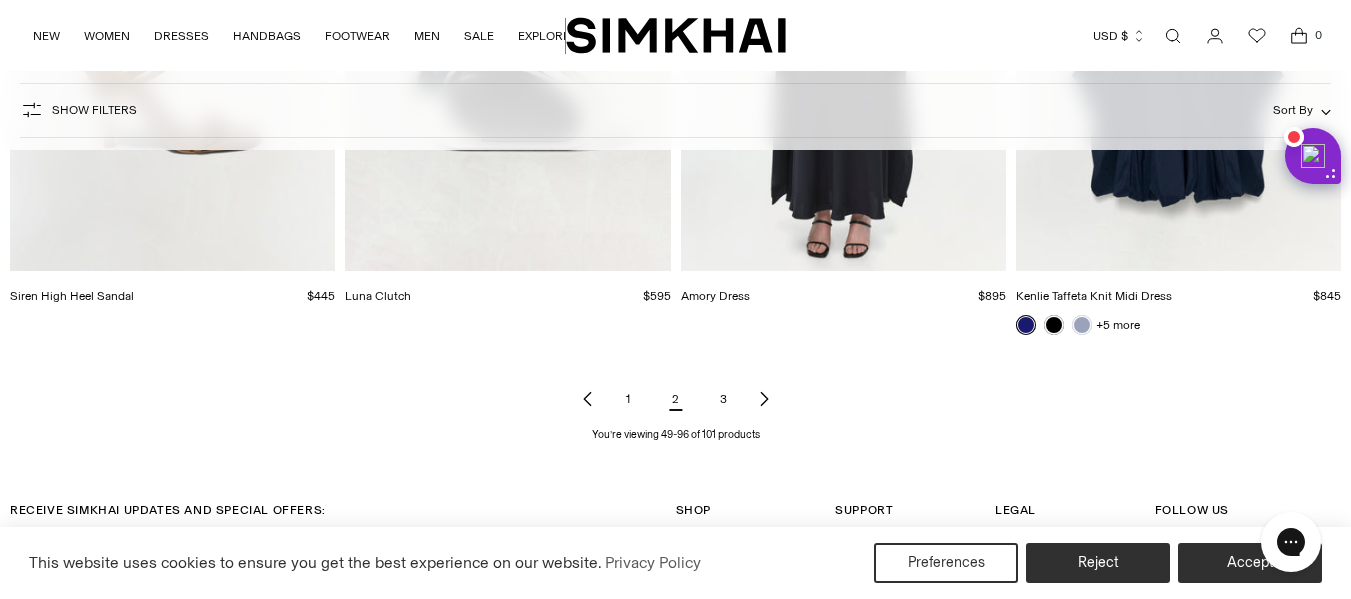 click on "3" at bounding box center [724, 399] 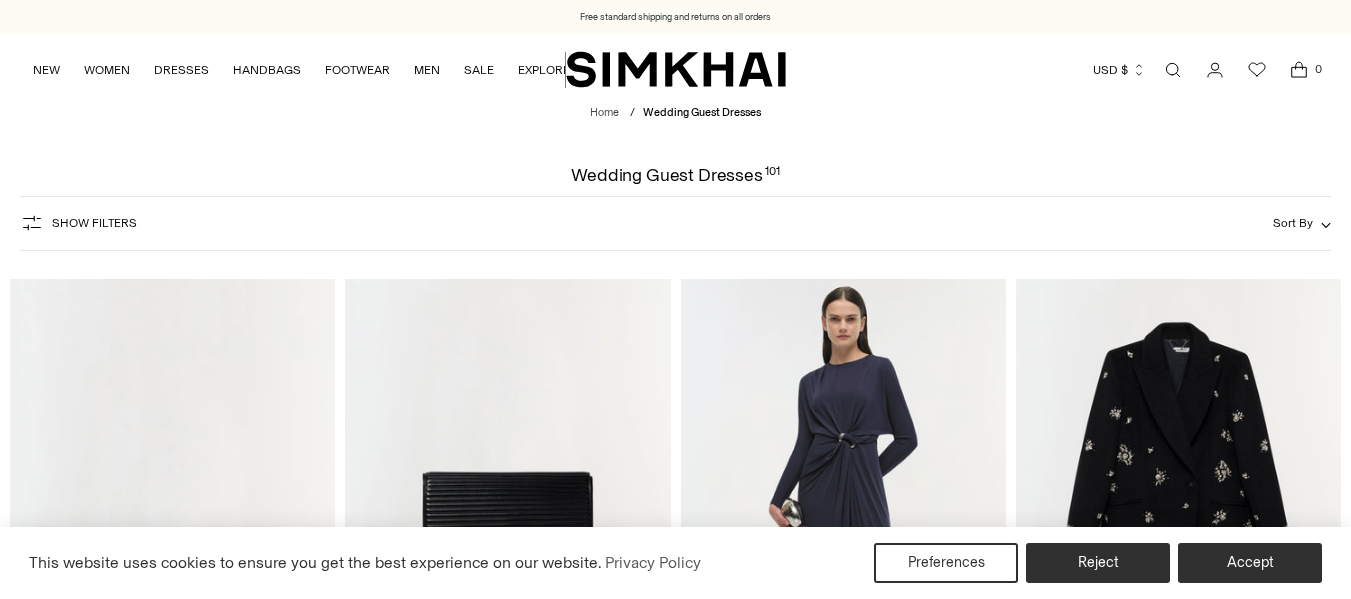 scroll, scrollTop: 0, scrollLeft: 0, axis: both 